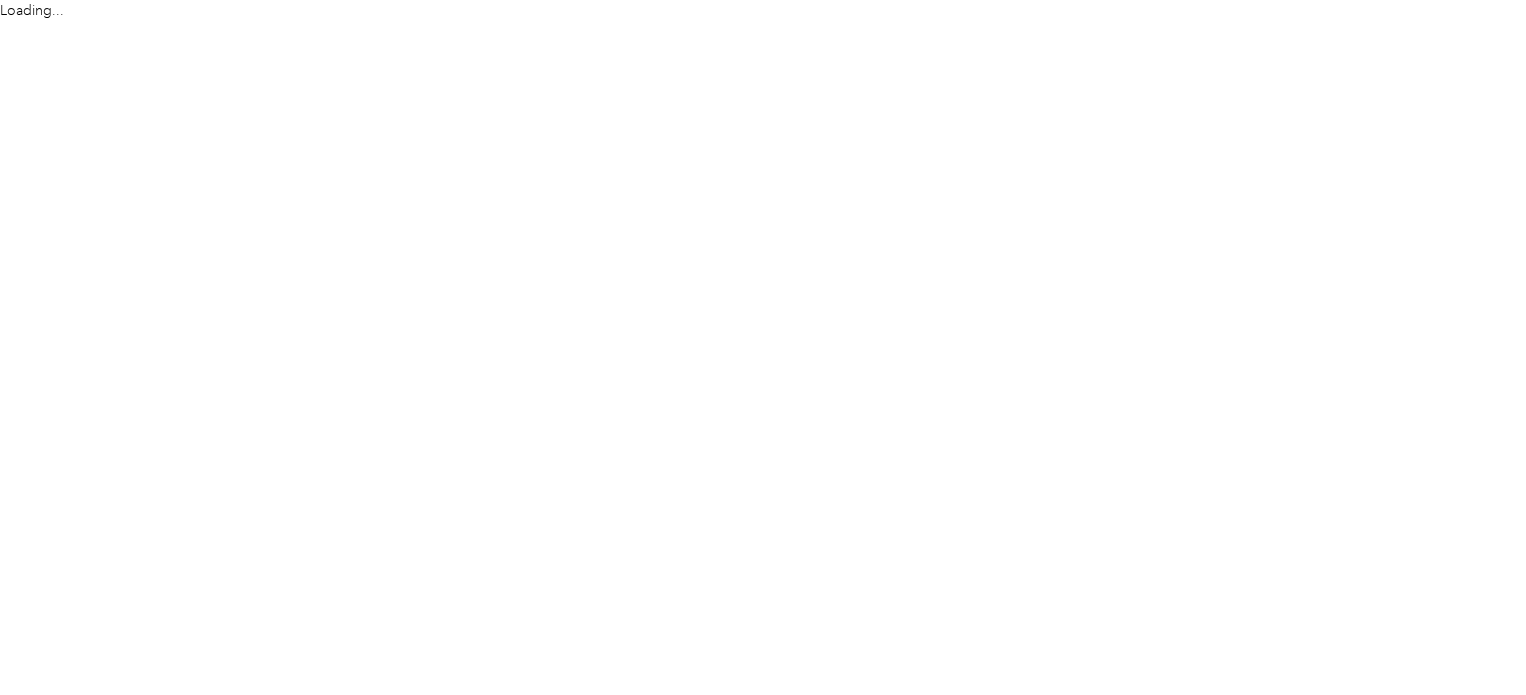 scroll, scrollTop: 0, scrollLeft: 0, axis: both 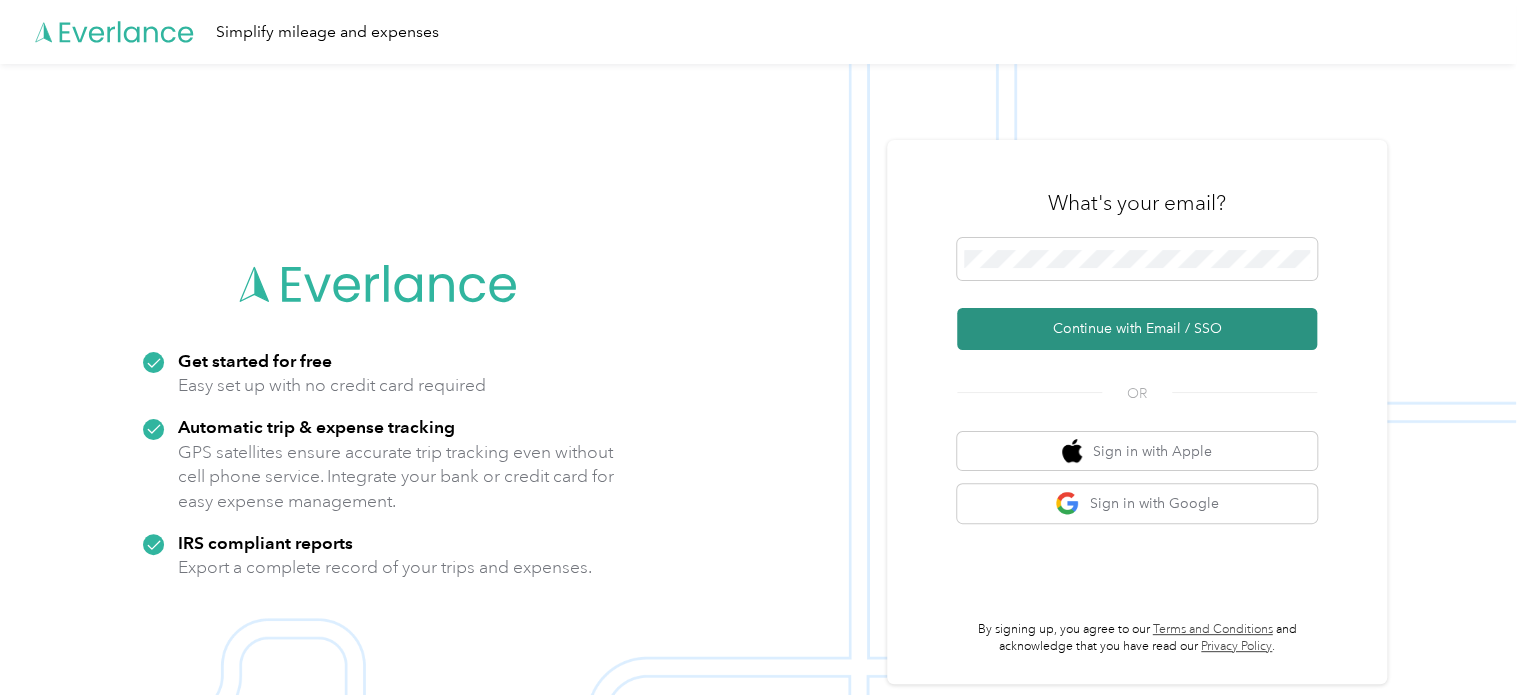 click on "Continue with Email / SSO" at bounding box center (1137, 329) 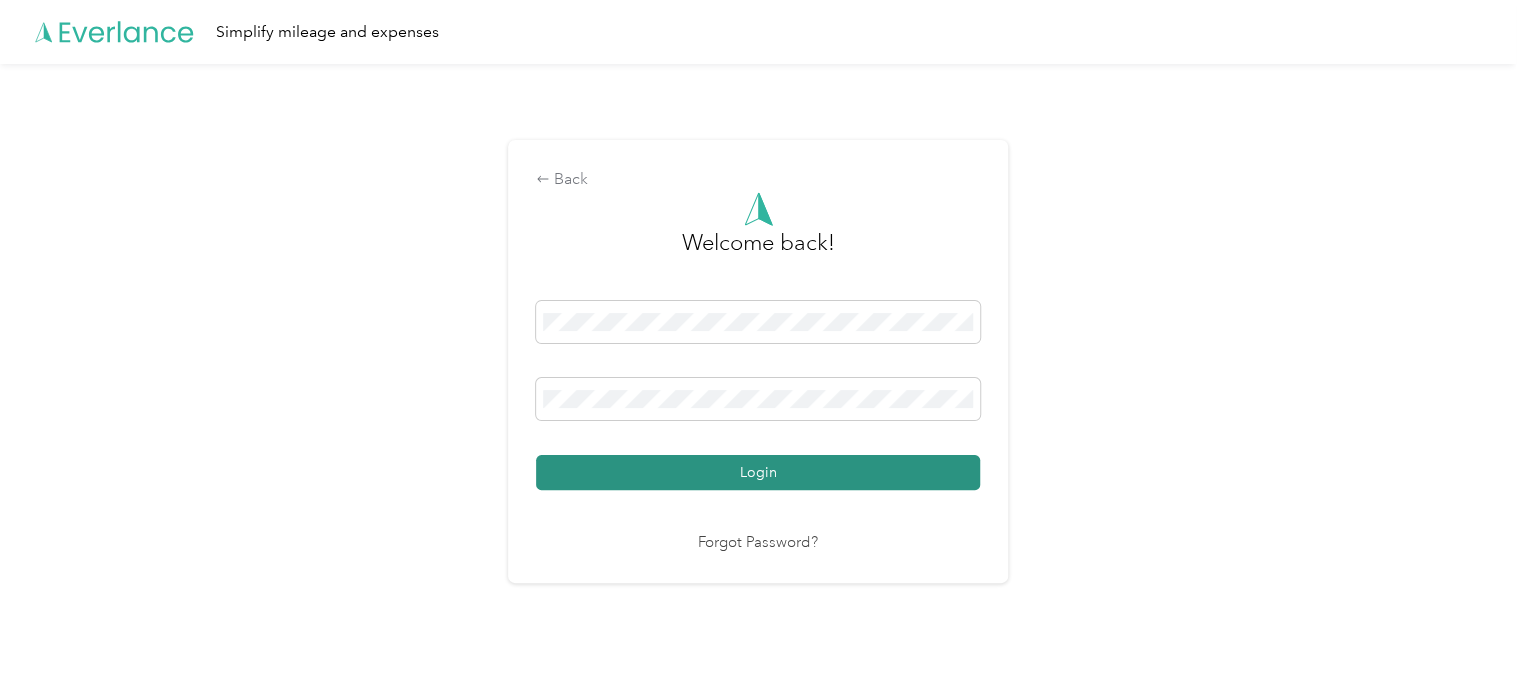 click on "Login" at bounding box center (758, 472) 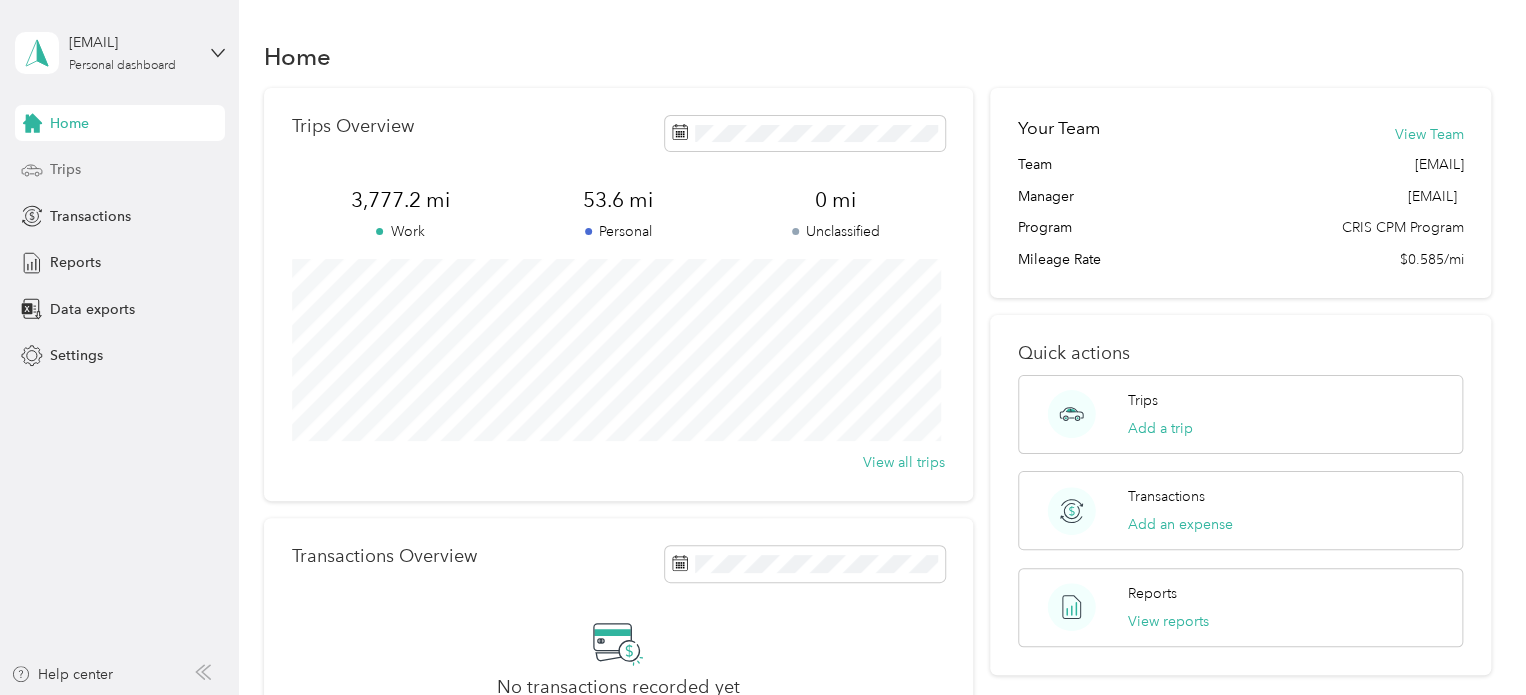 click on "Trips" at bounding box center [65, 169] 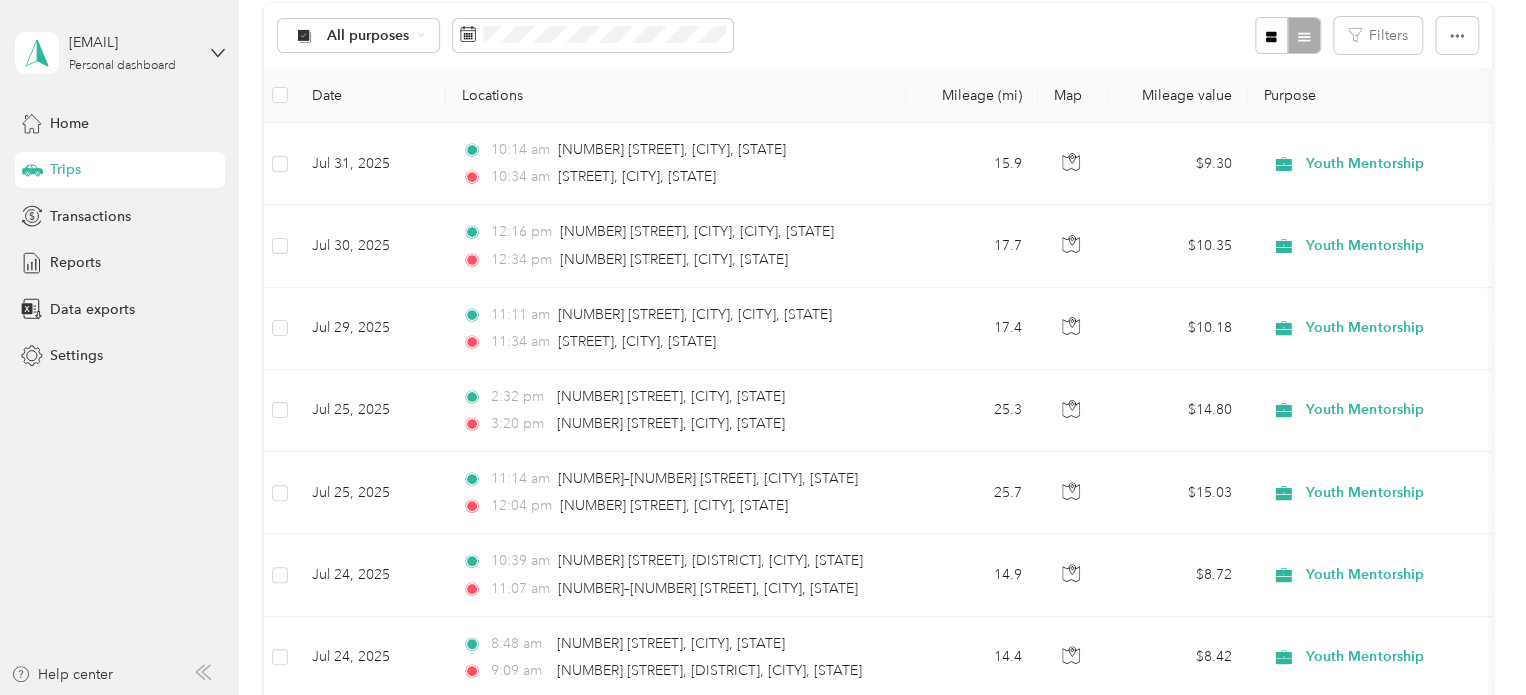 scroll, scrollTop: 0, scrollLeft: 0, axis: both 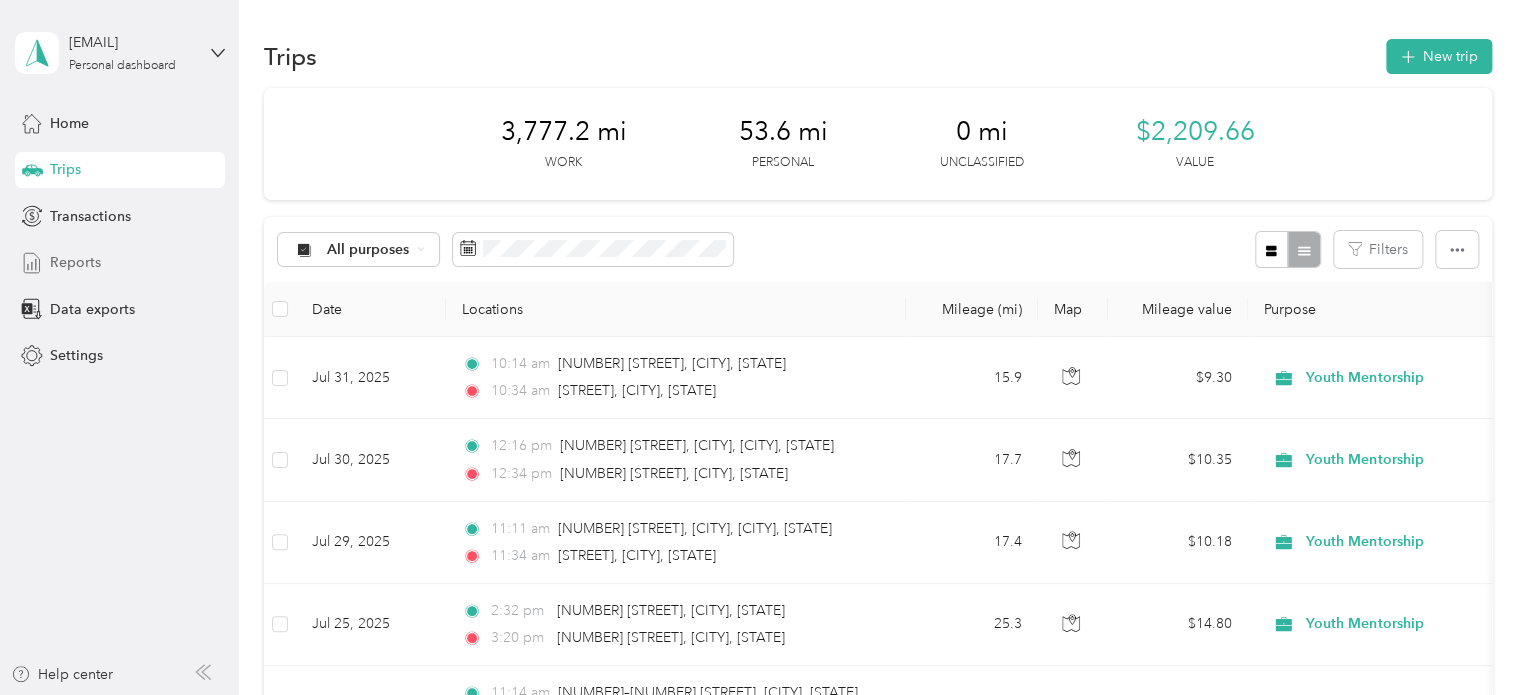 click on "Reports" at bounding box center (120, 263) 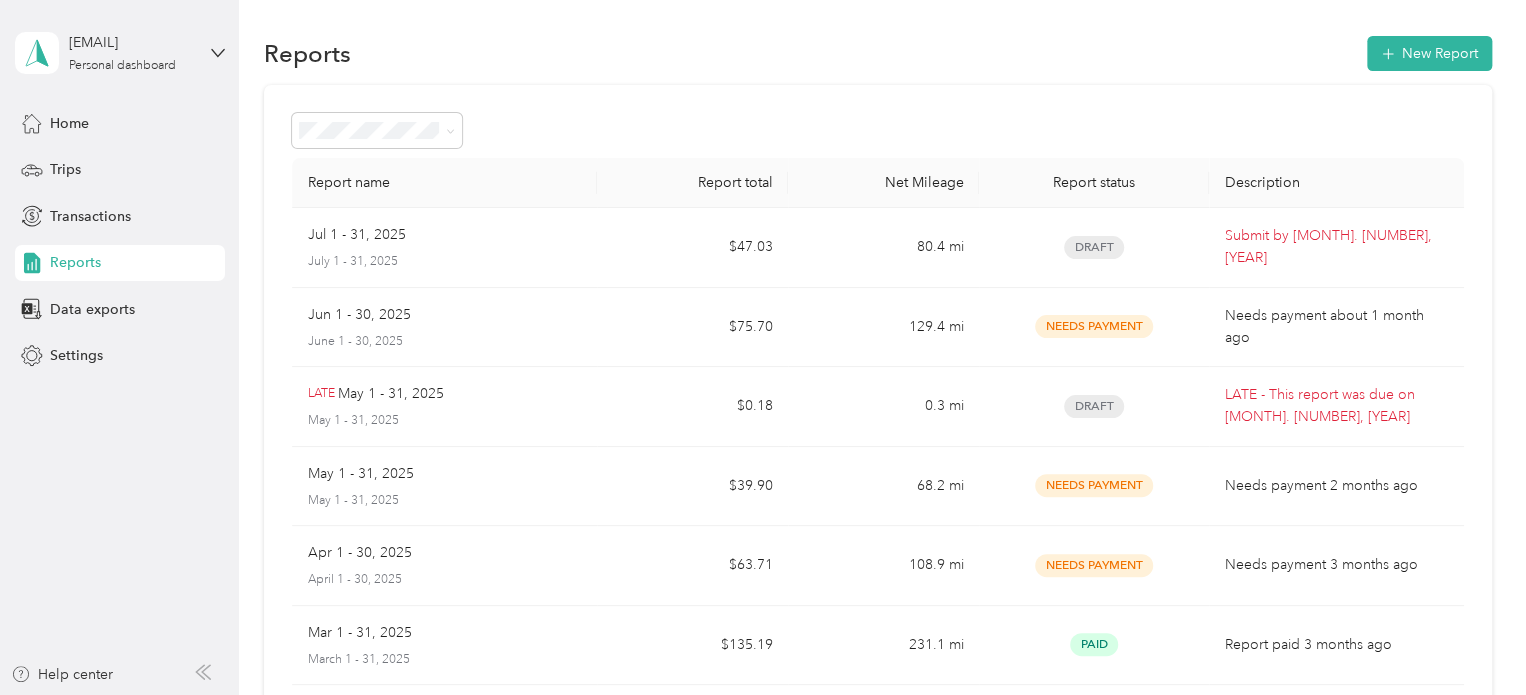 scroll, scrollTop: 0, scrollLeft: 0, axis: both 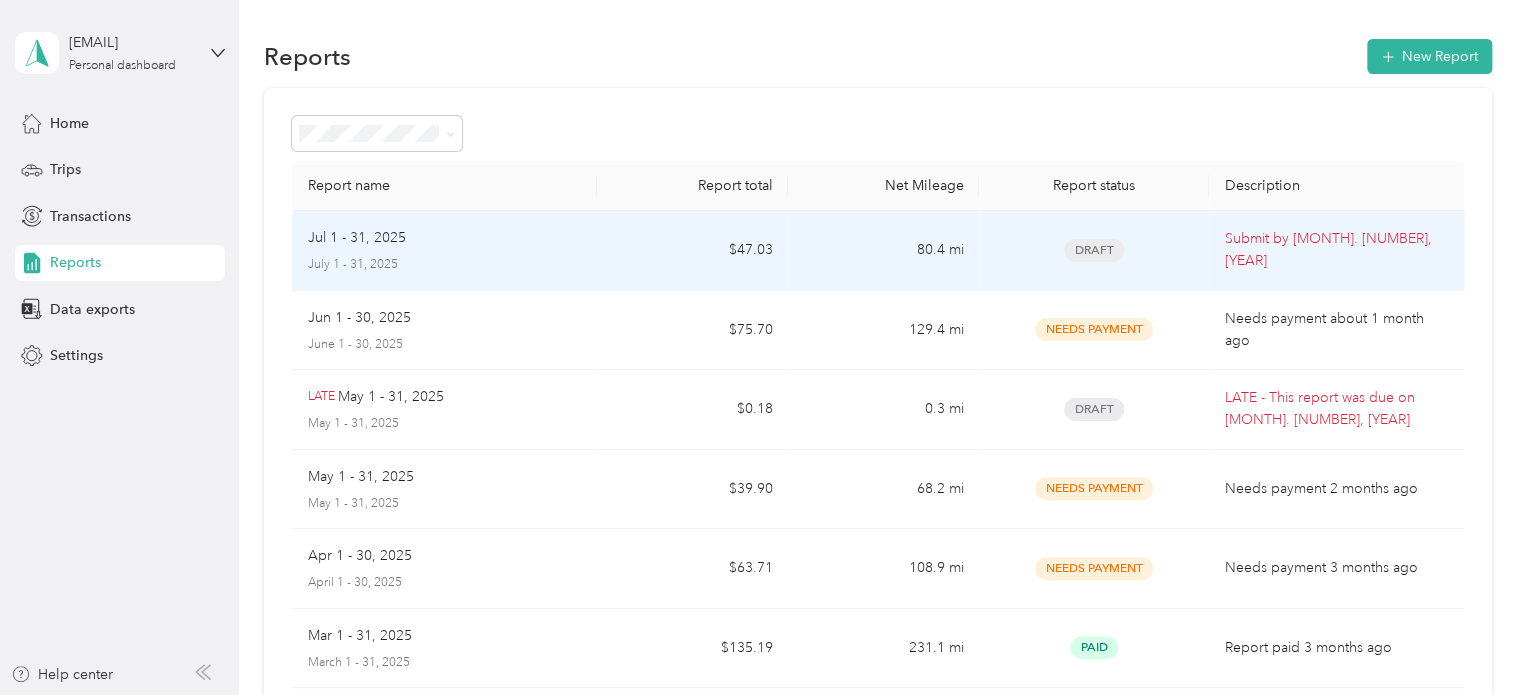 click on "July 1 - 31, 2025" at bounding box center [445, 265] 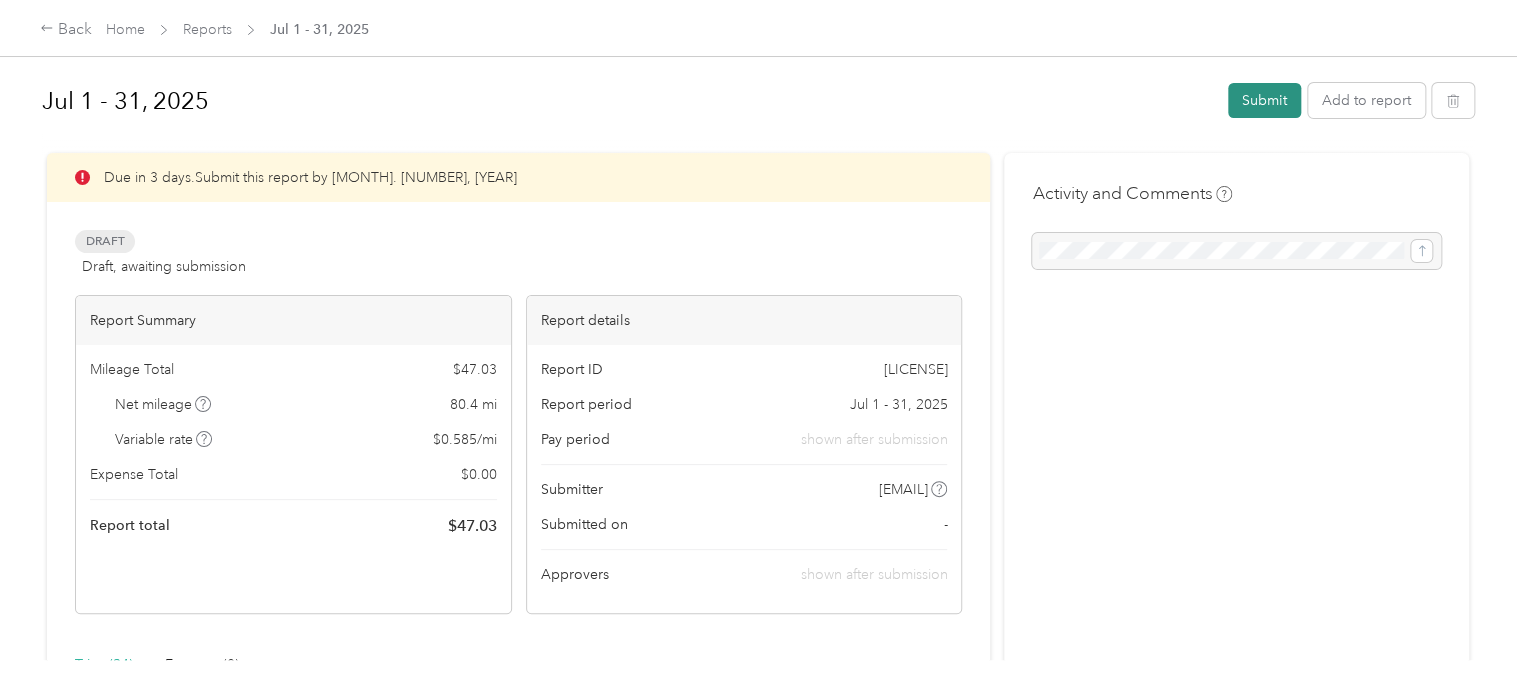click on "Submit" at bounding box center (1264, 100) 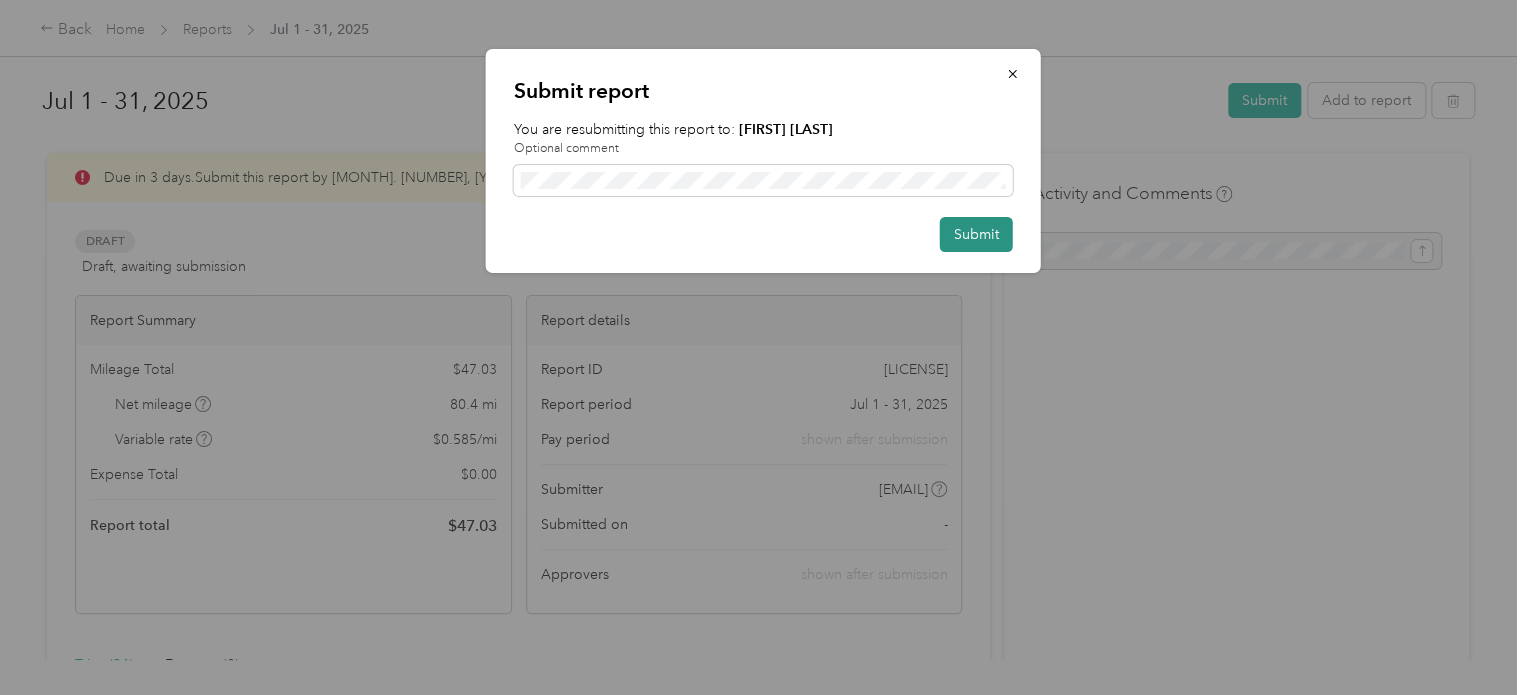click on "Submit" at bounding box center (976, 234) 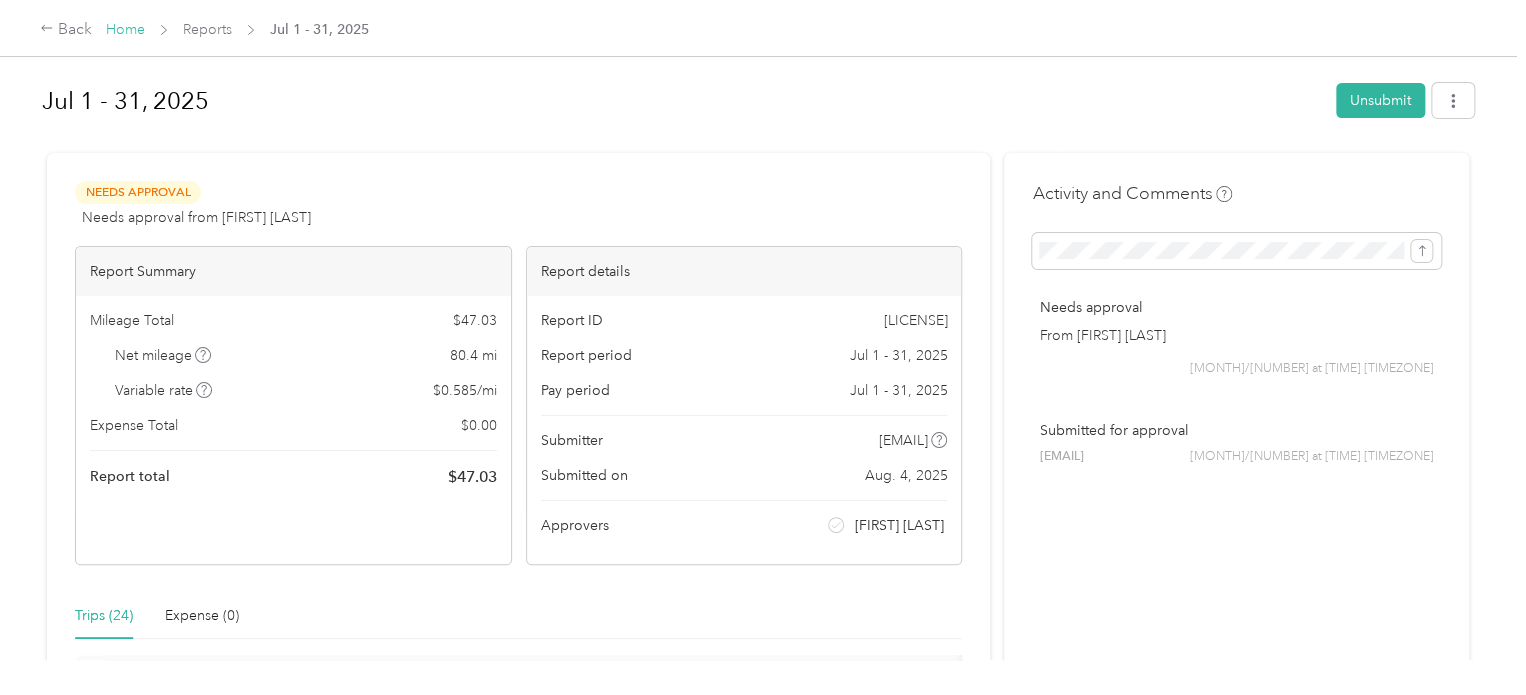 click on "Home" at bounding box center [125, 29] 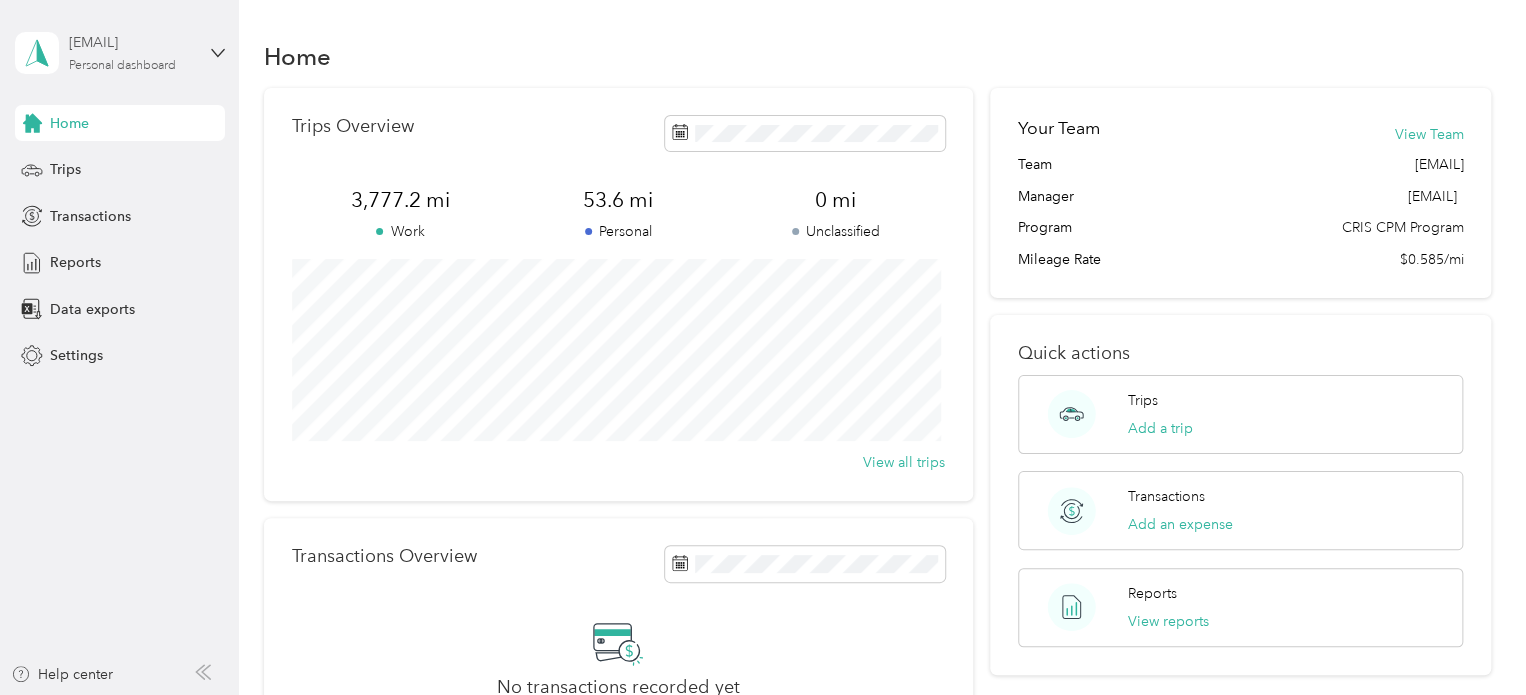 click on "[EMAIL]" at bounding box center [131, 42] 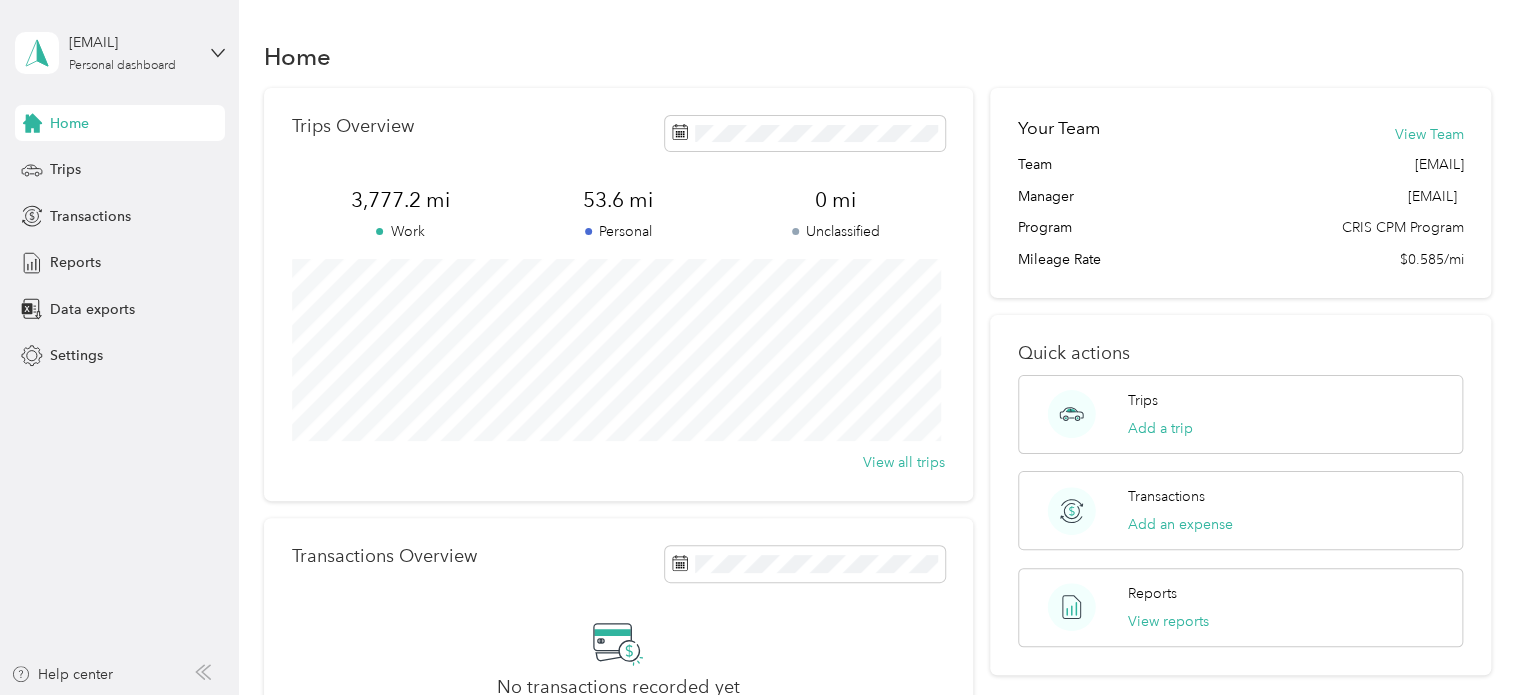 click on "Log out" at bounding box center [167, 164] 